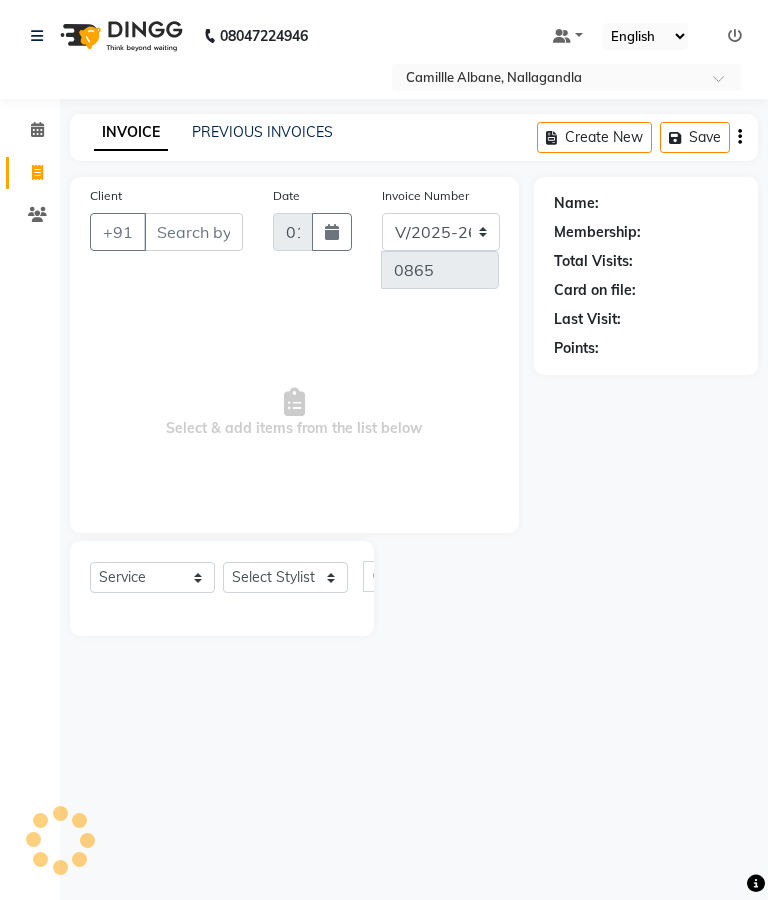select on "7025" 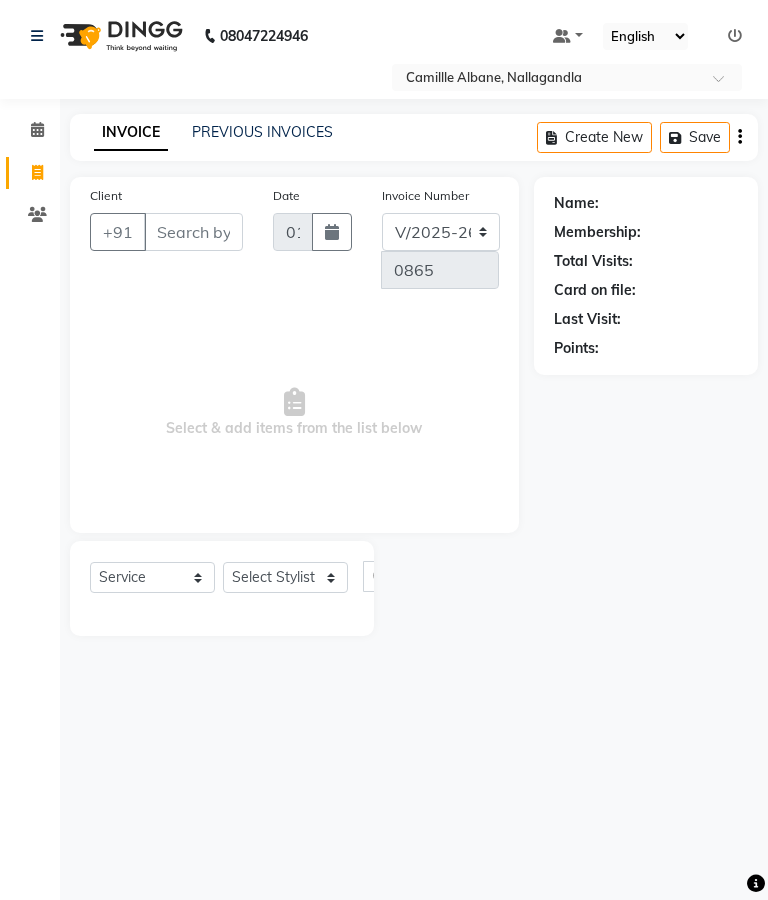 scroll, scrollTop: 0, scrollLeft: 0, axis: both 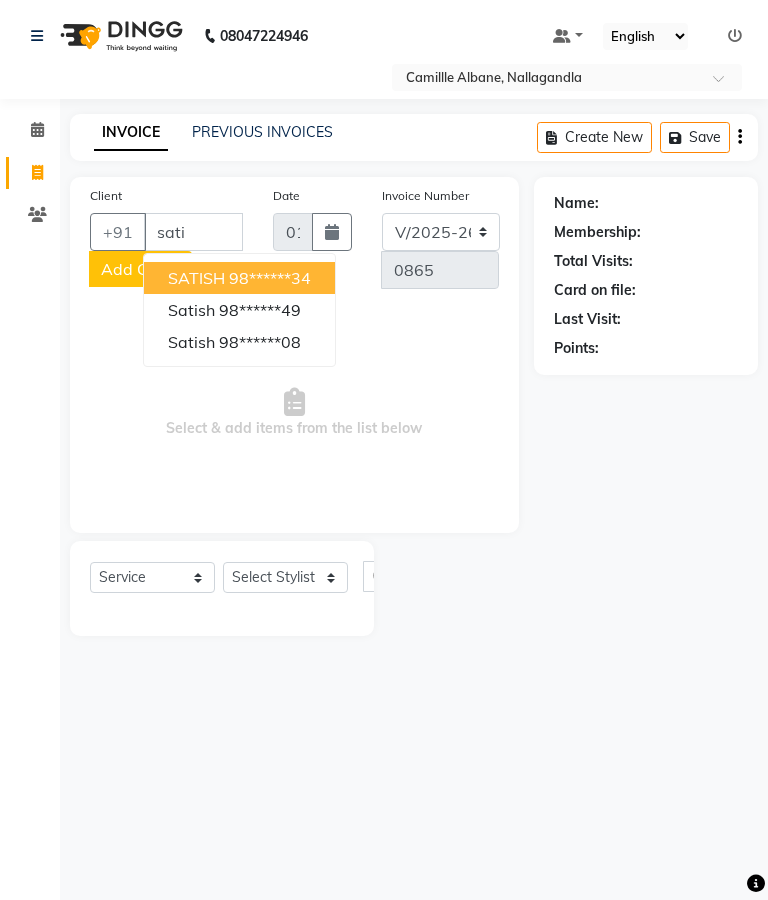 click on "98******34" at bounding box center [270, 278] 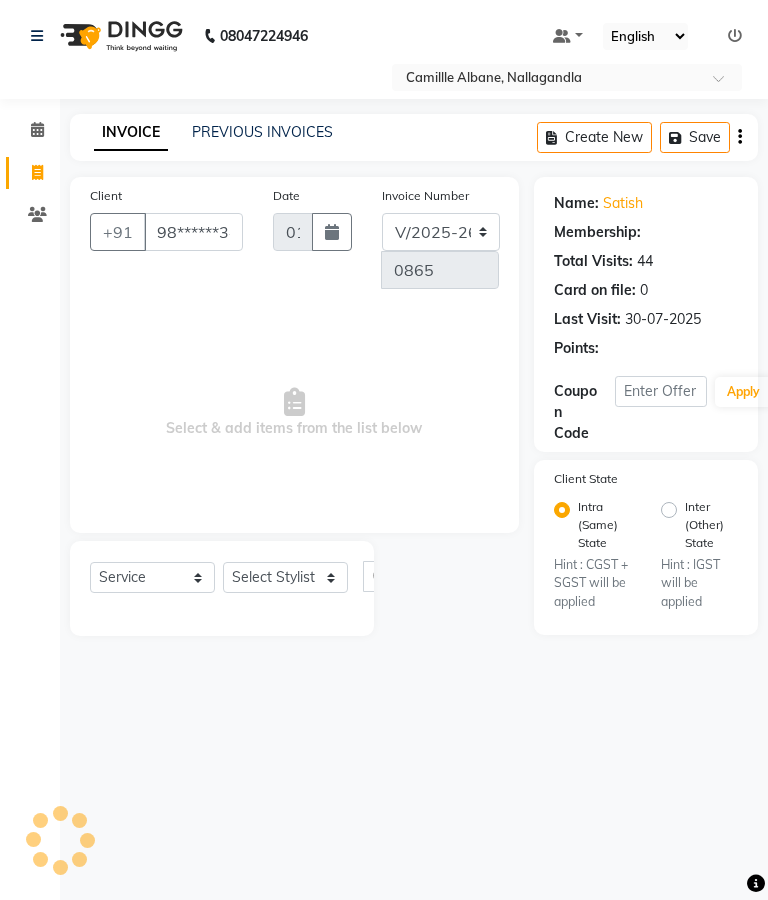 select on "2: Object" 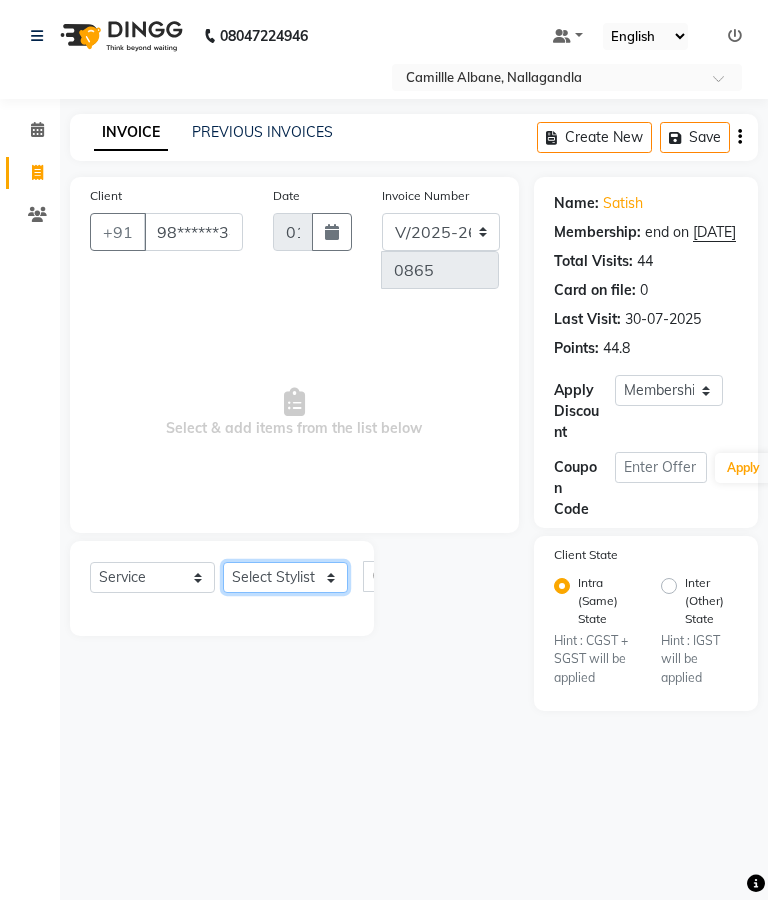 click on "Select Stylist Admin Amit Danish Dr, Rajani Jitendra K T Ramarao Lalitha Lokesh Madhu Nishi Satish Srinivas" 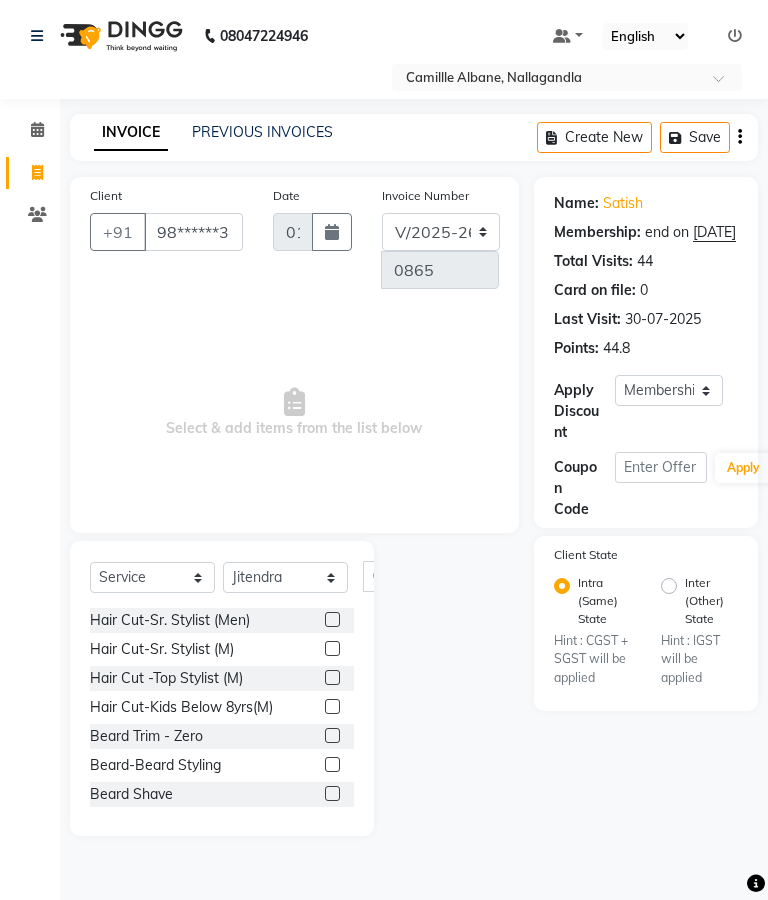 click 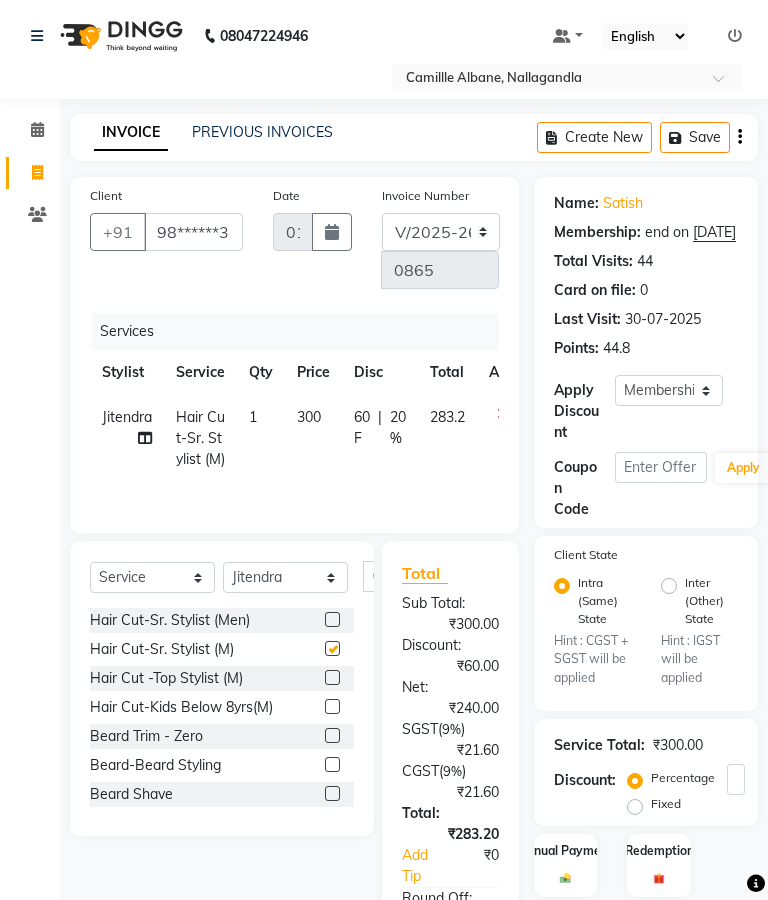 checkbox on "false" 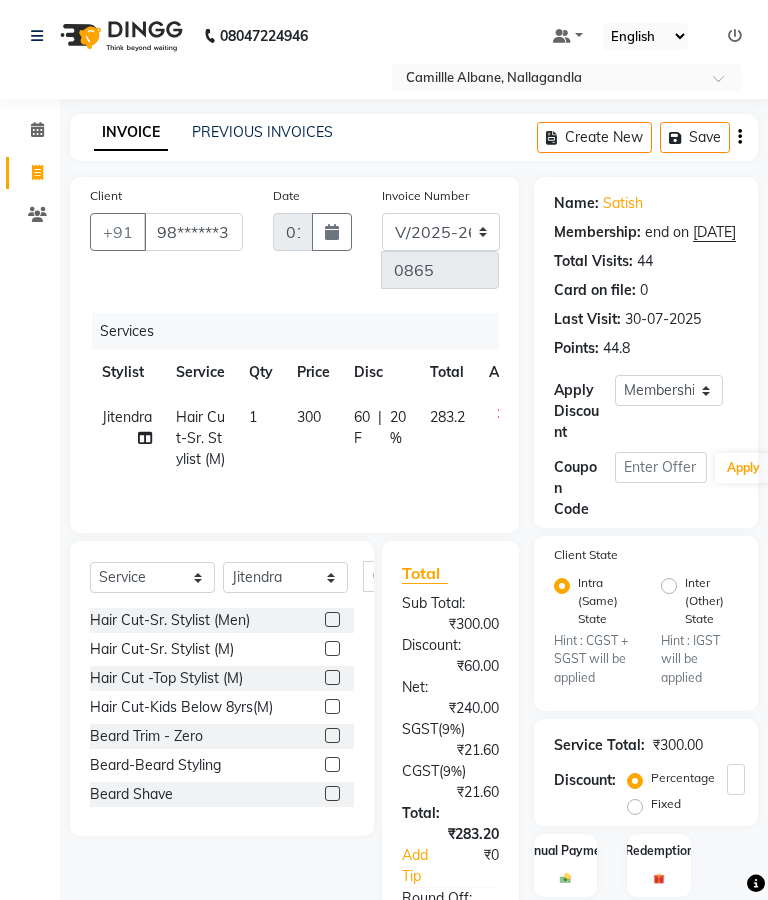 click 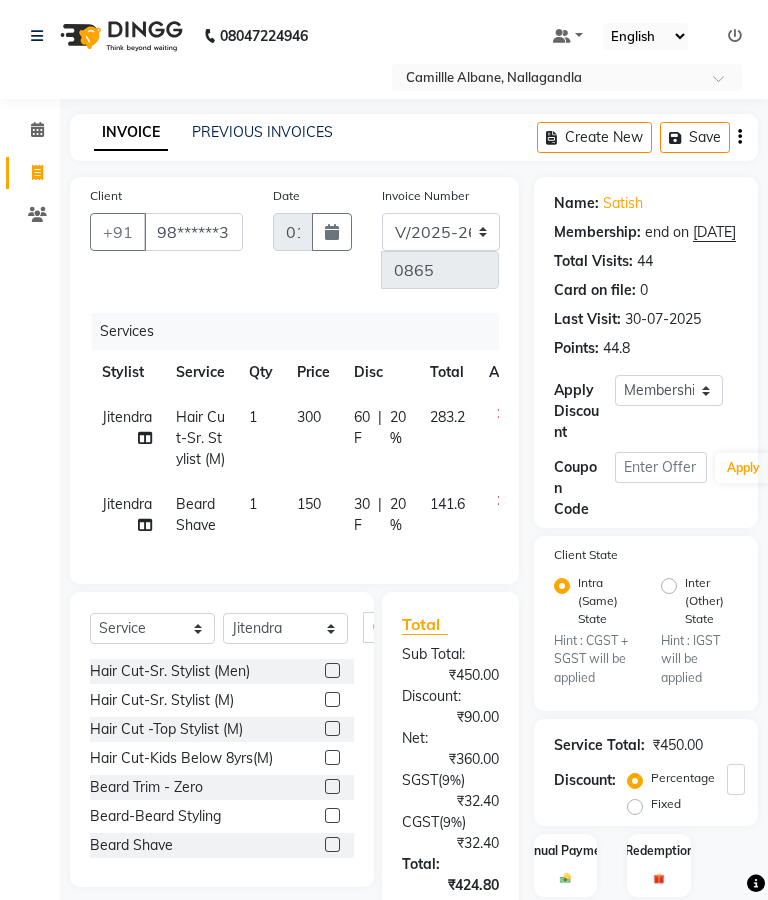 click 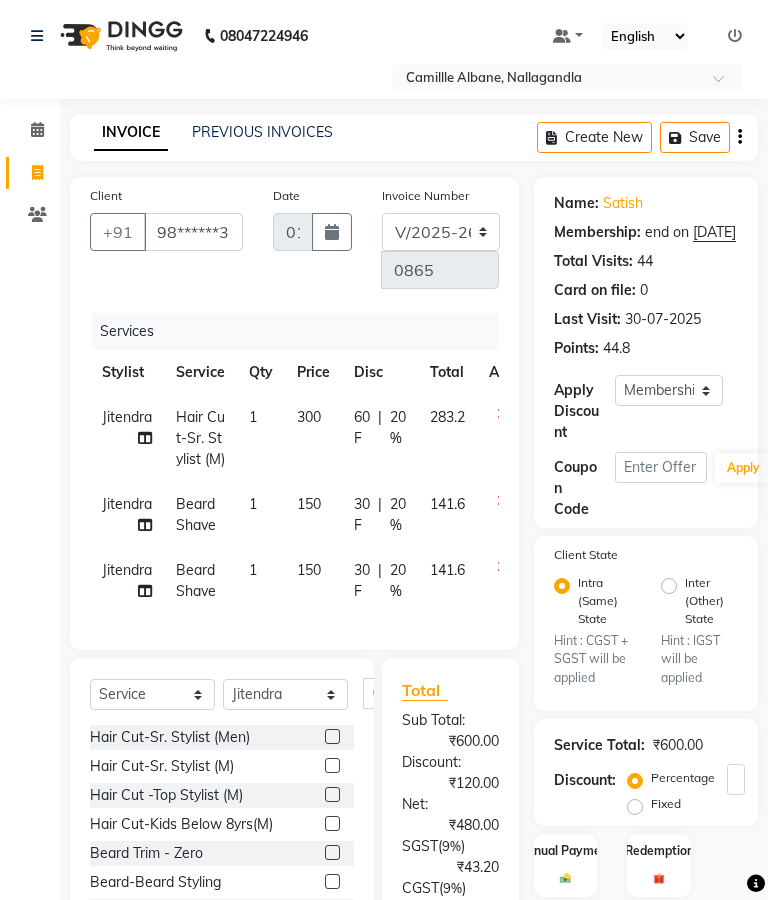 checkbox on "false" 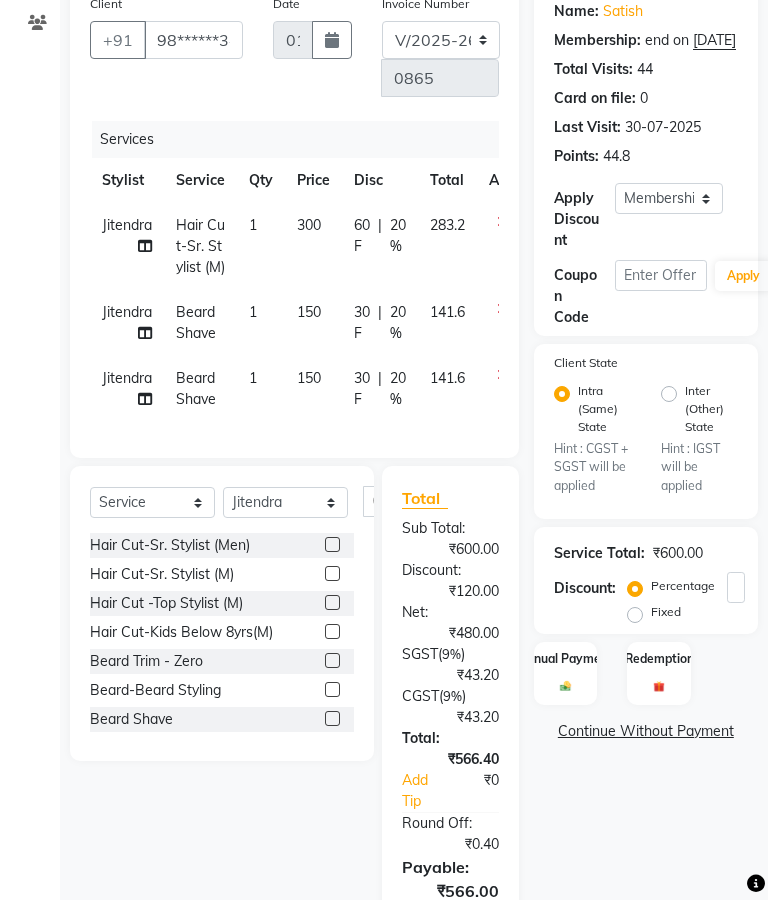 scroll, scrollTop: 168, scrollLeft: 0, axis: vertical 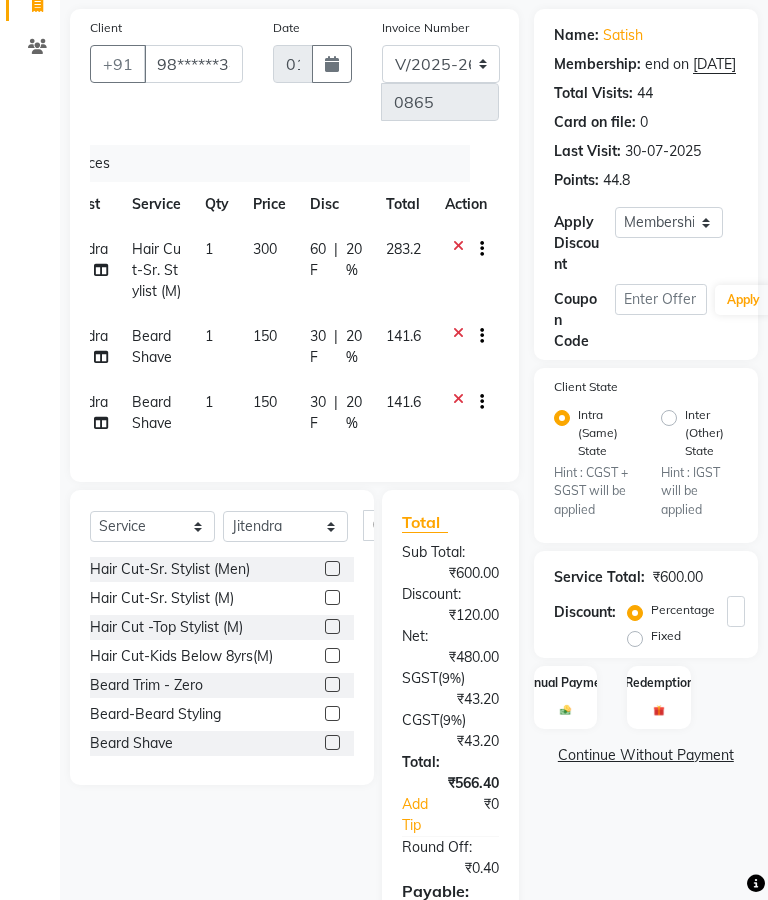 click 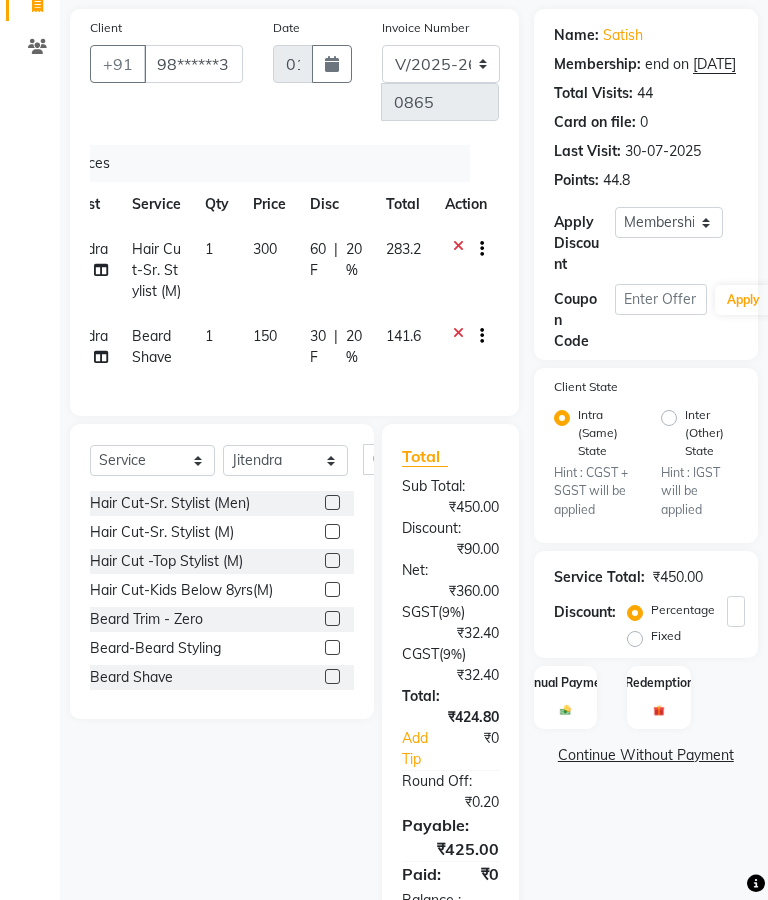 click 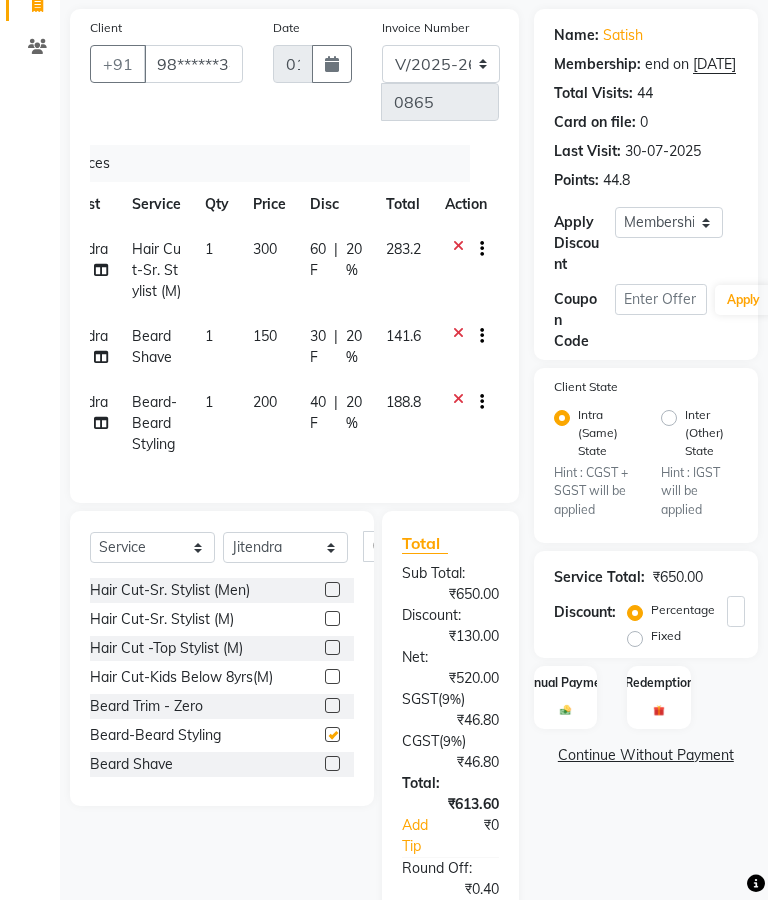 checkbox on "false" 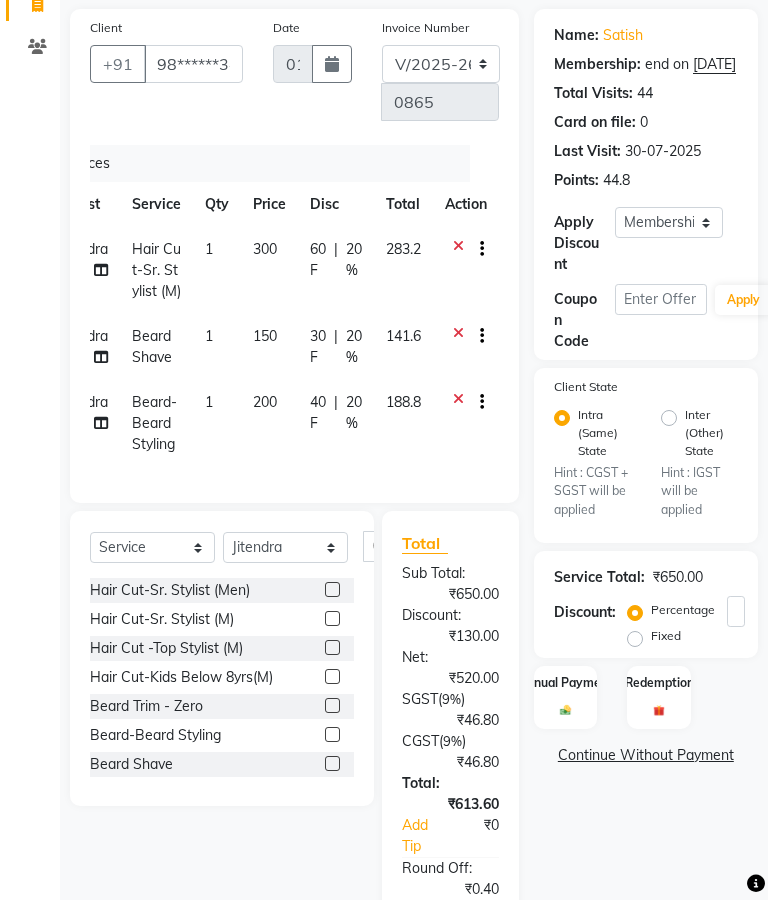 click 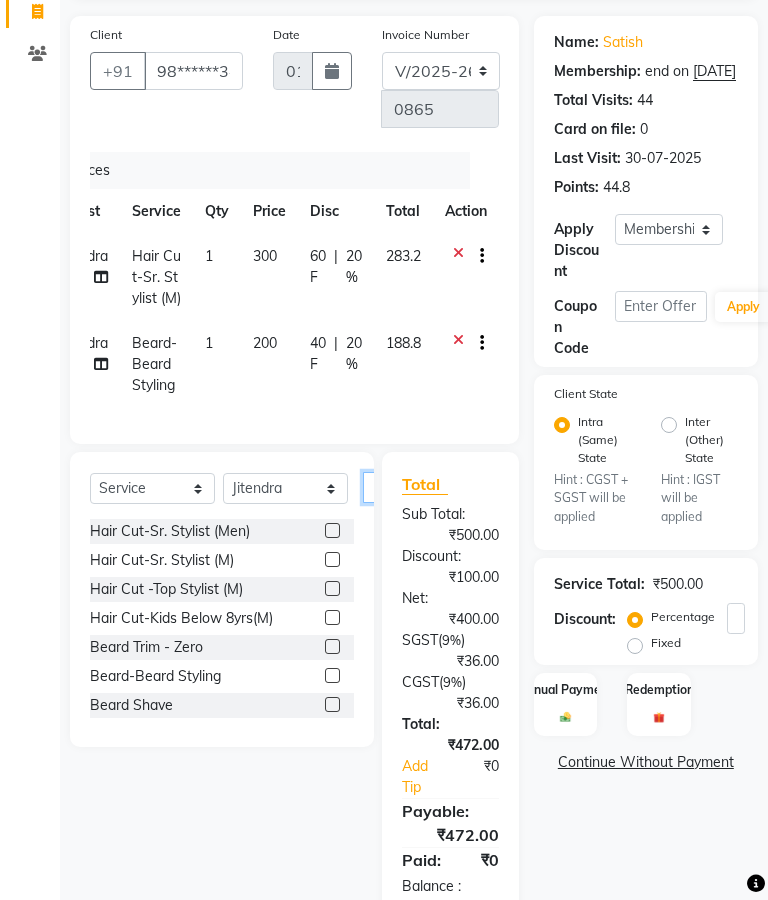 click 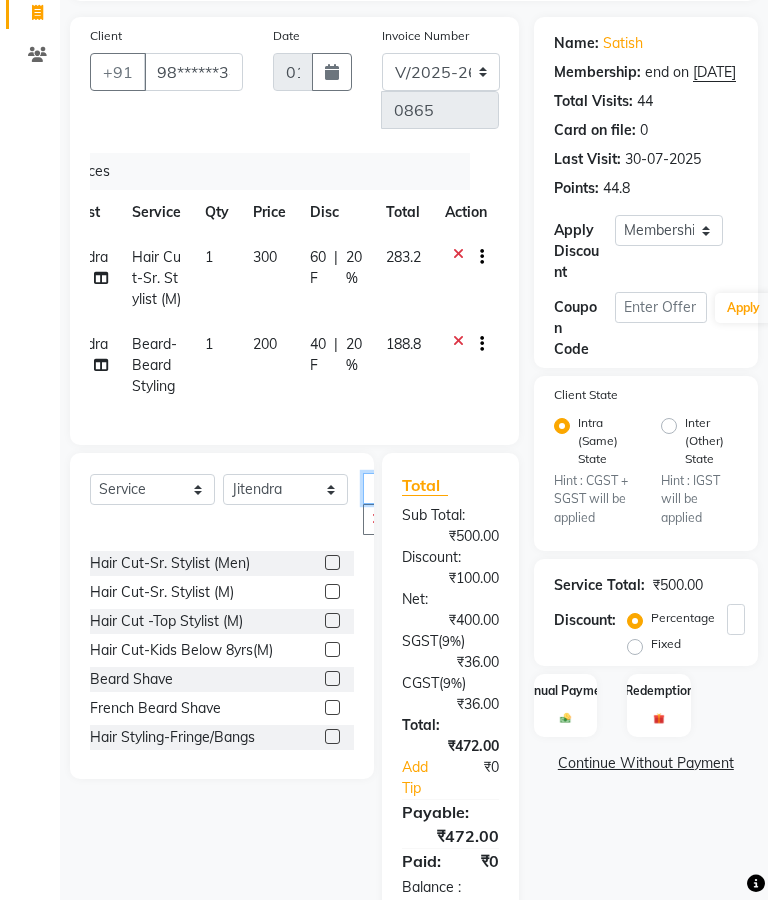scroll, scrollTop: 0, scrollLeft: 57, axis: horizontal 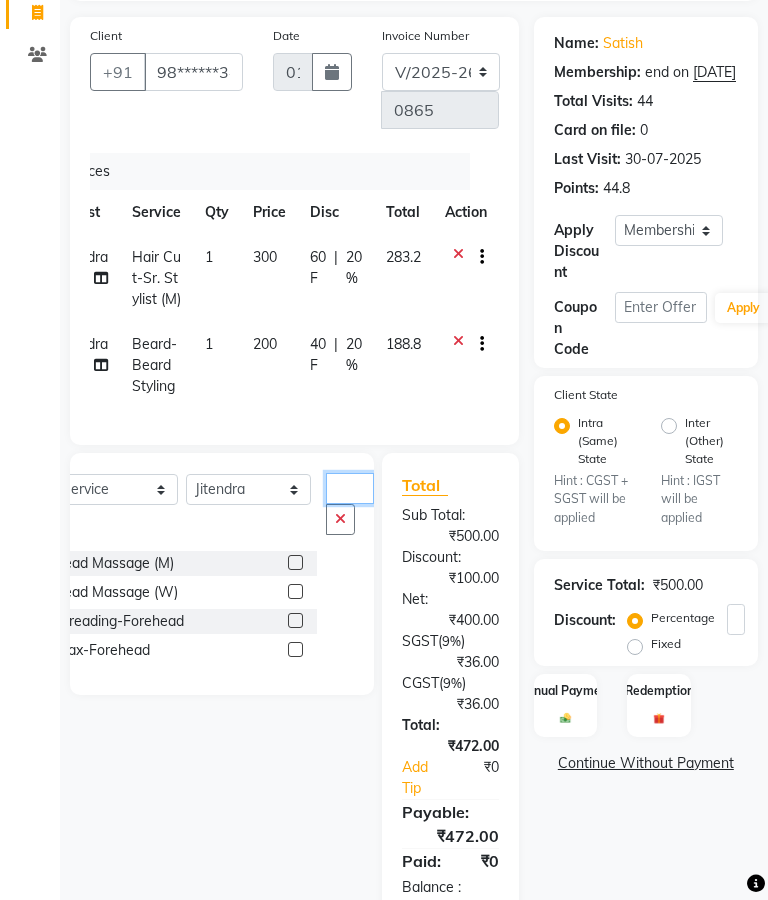 type on "Head" 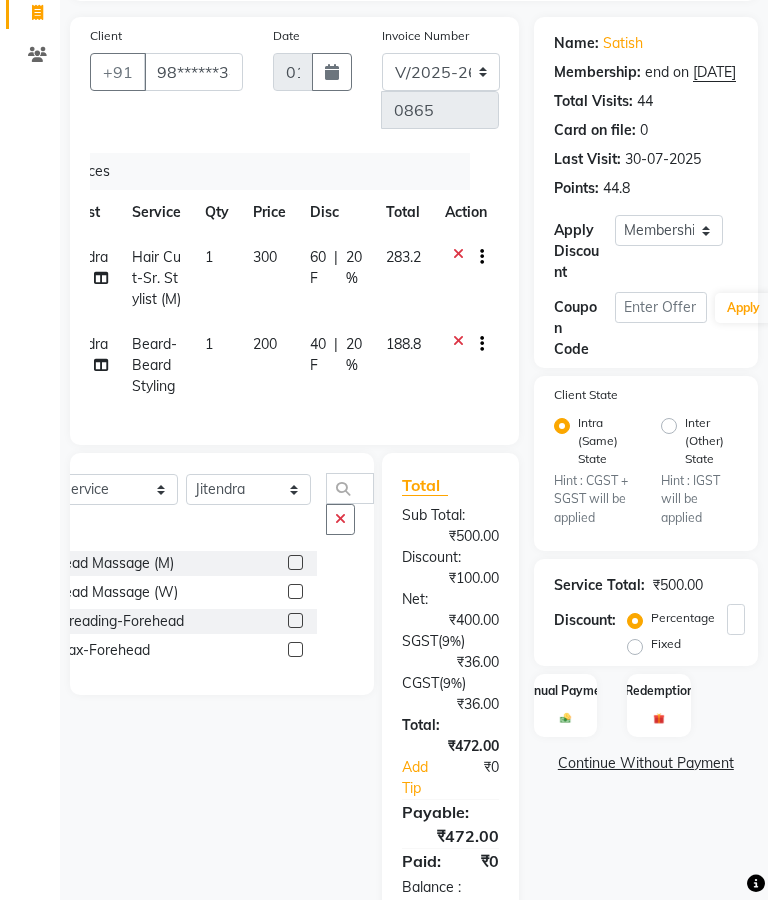 click 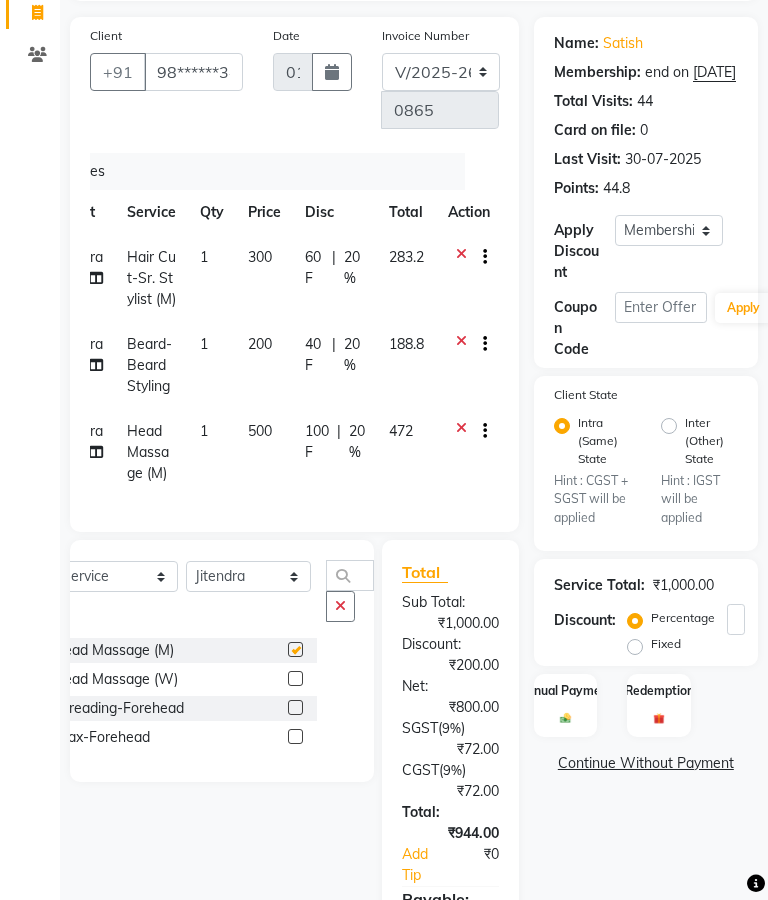 scroll, scrollTop: 161, scrollLeft: 0, axis: vertical 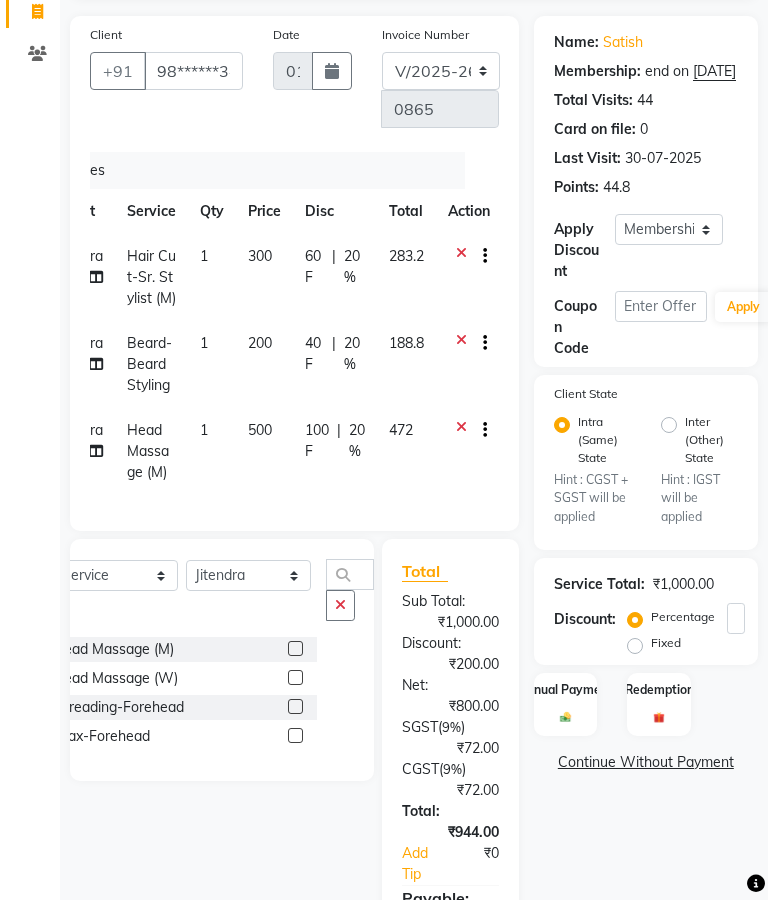 checkbox on "false" 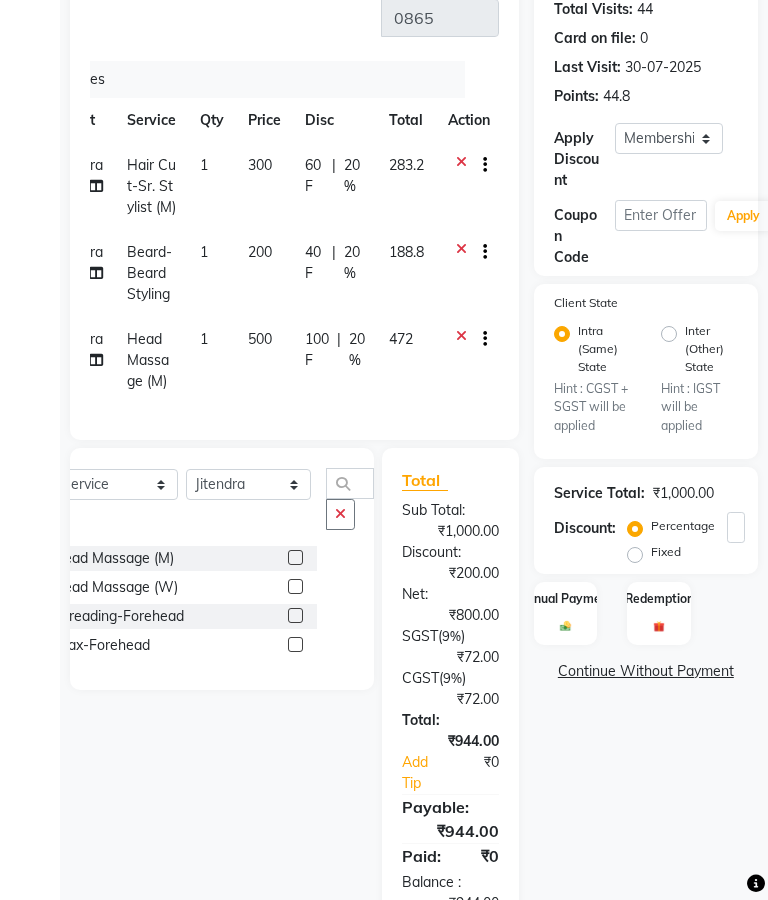 scroll, scrollTop: 252, scrollLeft: 0, axis: vertical 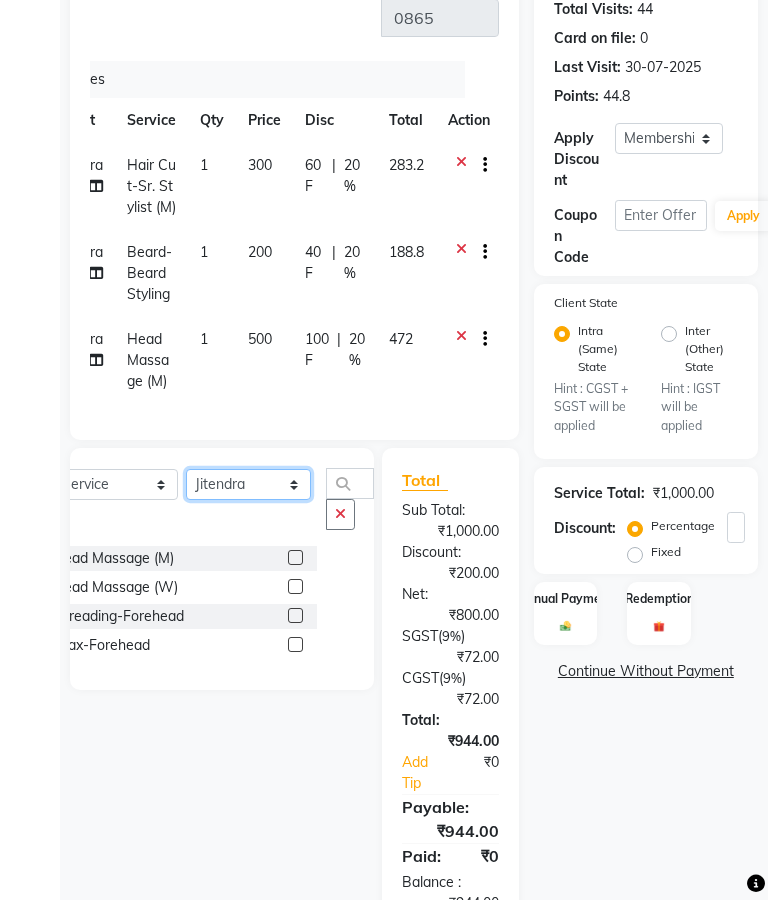 click on "Select Stylist Admin Amit Danish Dr, Rajani Jitendra K T Ramarao Lalitha Lokesh Madhu Nishi Satish Srinivas" 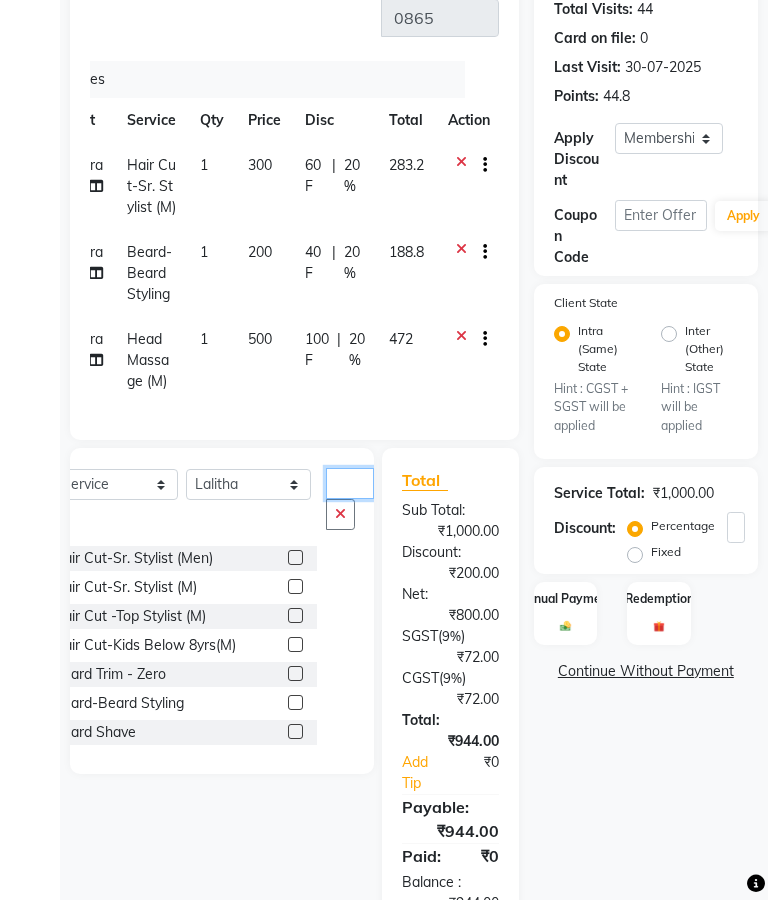 click on "Head" 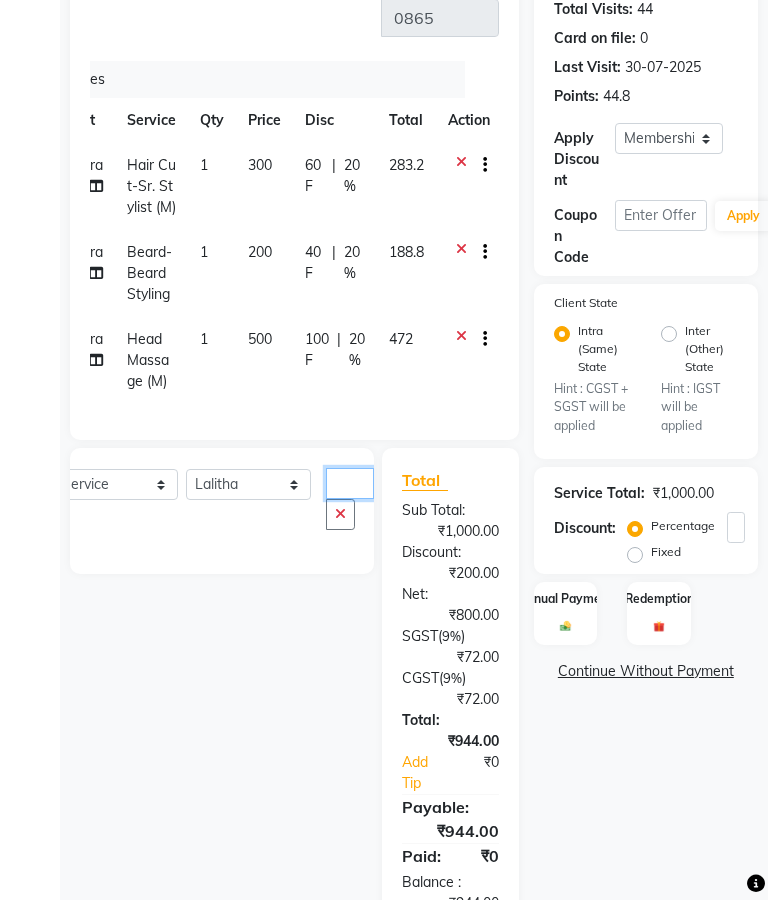 type on "Pedi Head" 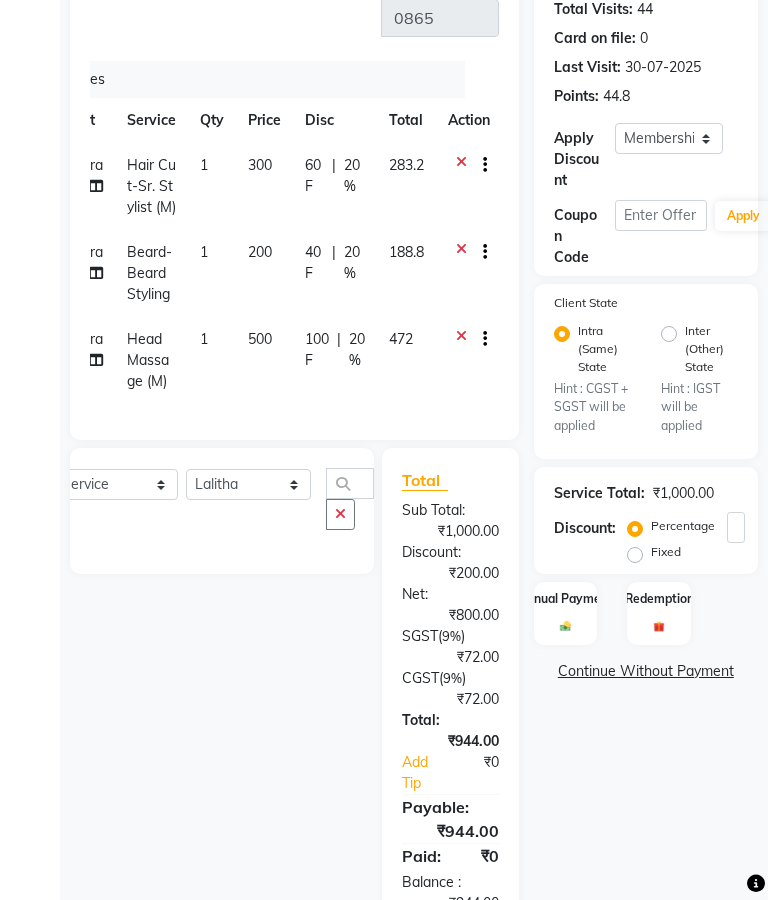 click 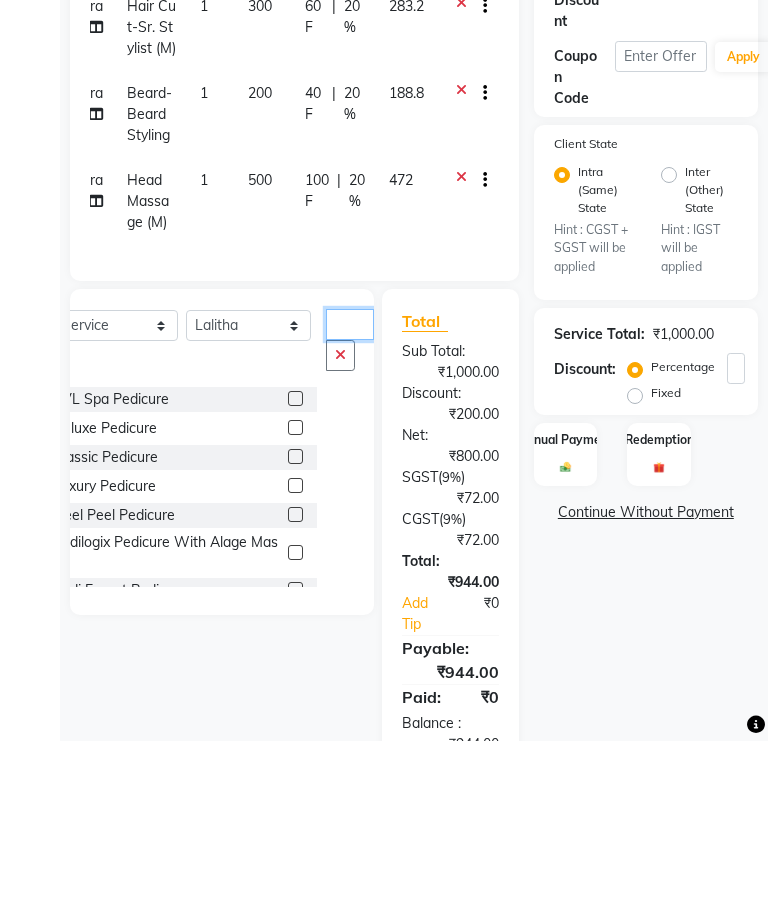 type on "ped" 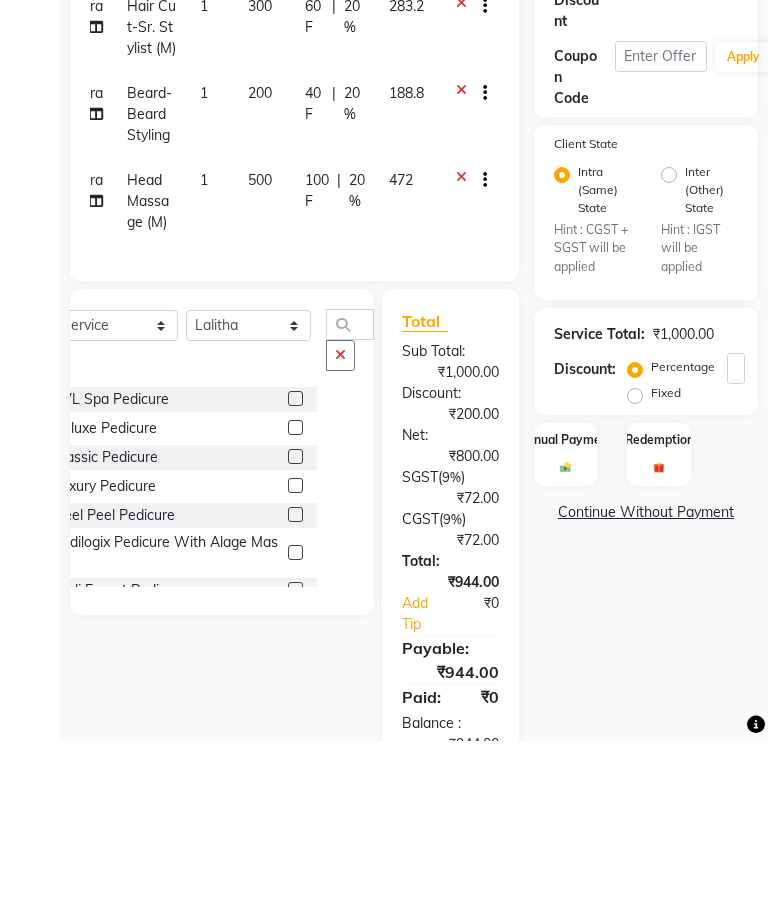 click 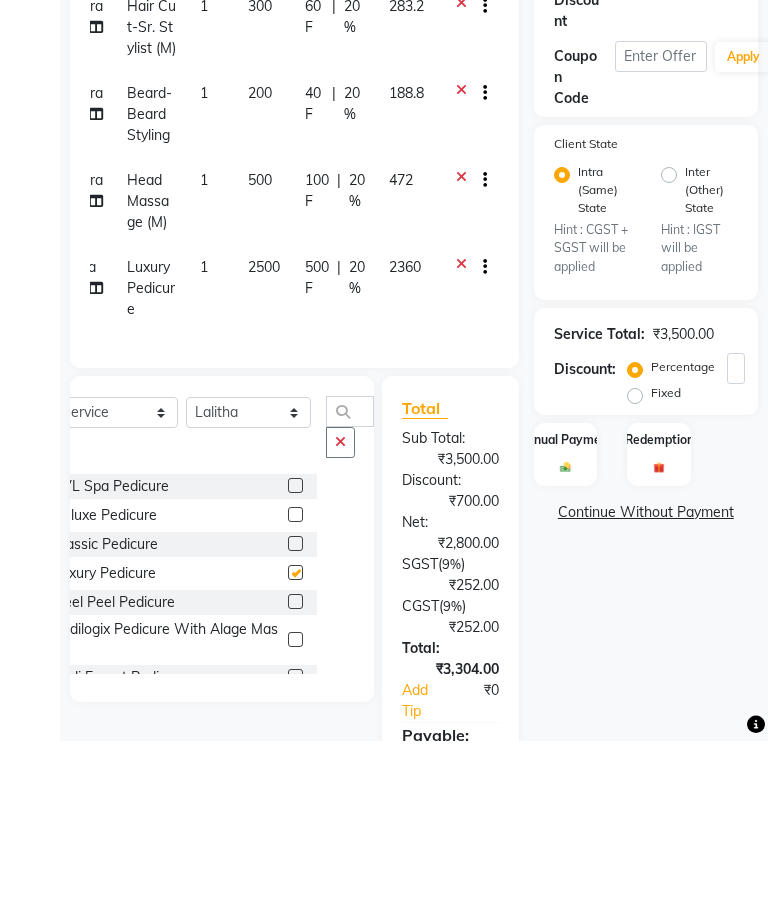 scroll, scrollTop: 255, scrollLeft: 0, axis: vertical 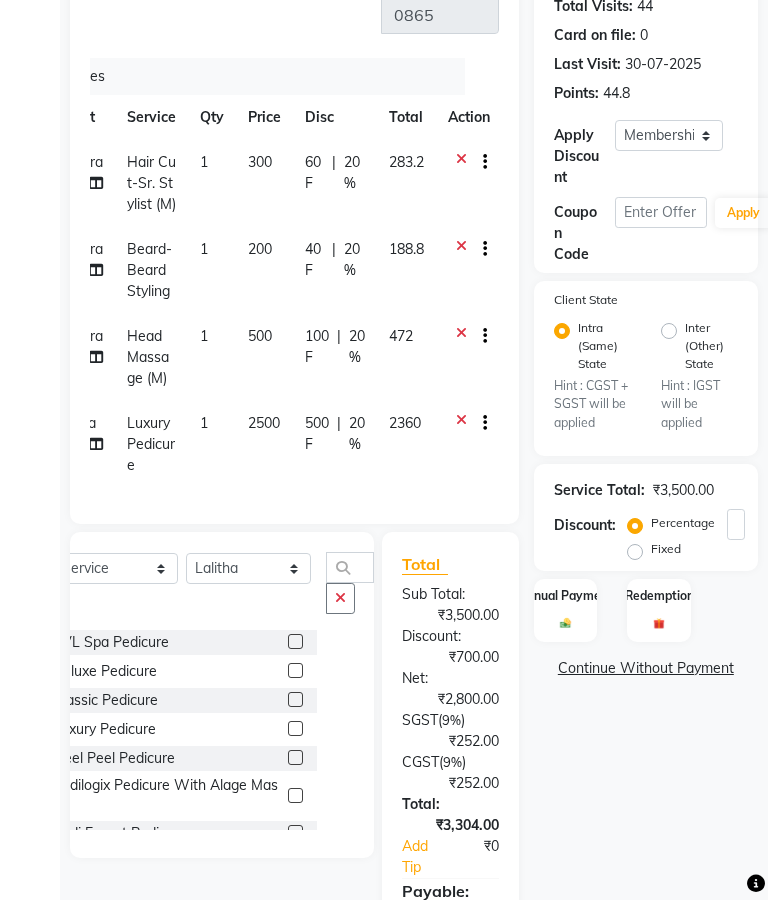 checkbox on "false" 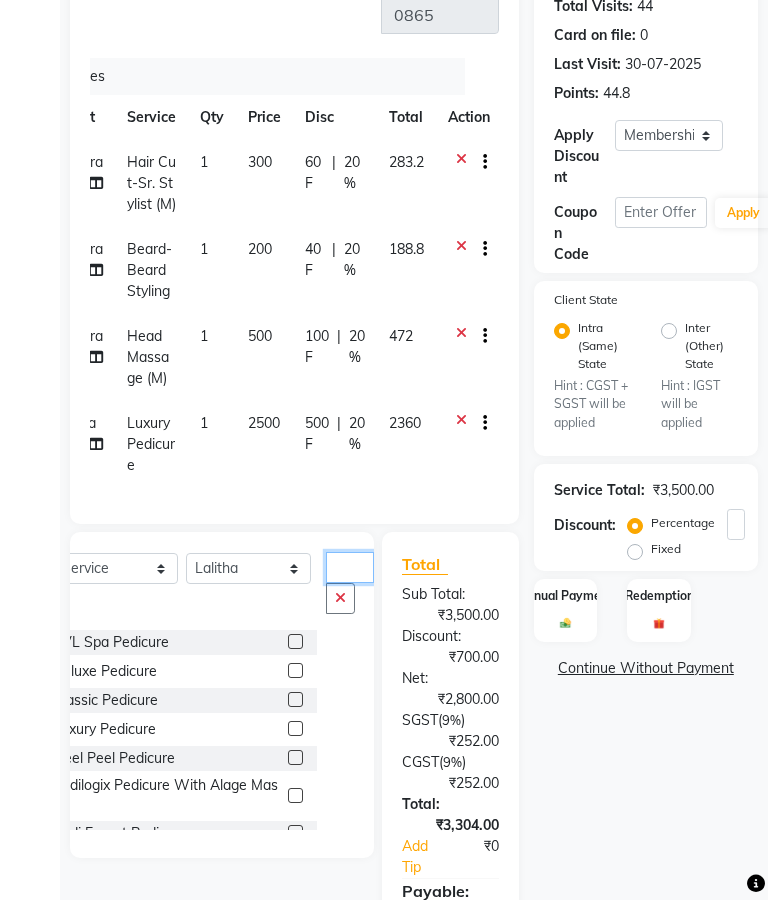 click on "ped" 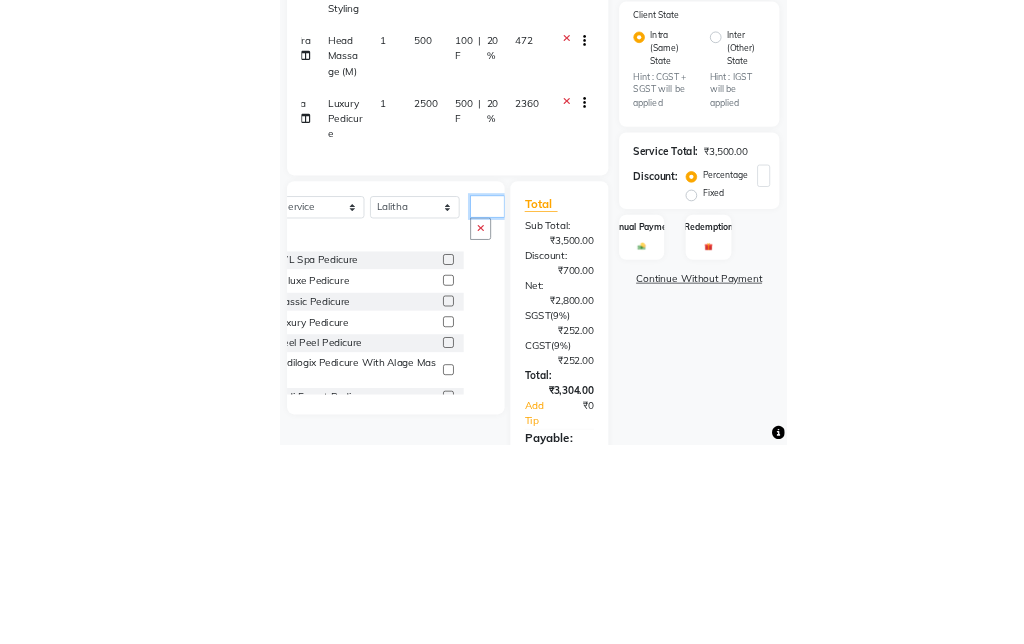 scroll, scrollTop: 349, scrollLeft: 0, axis: vertical 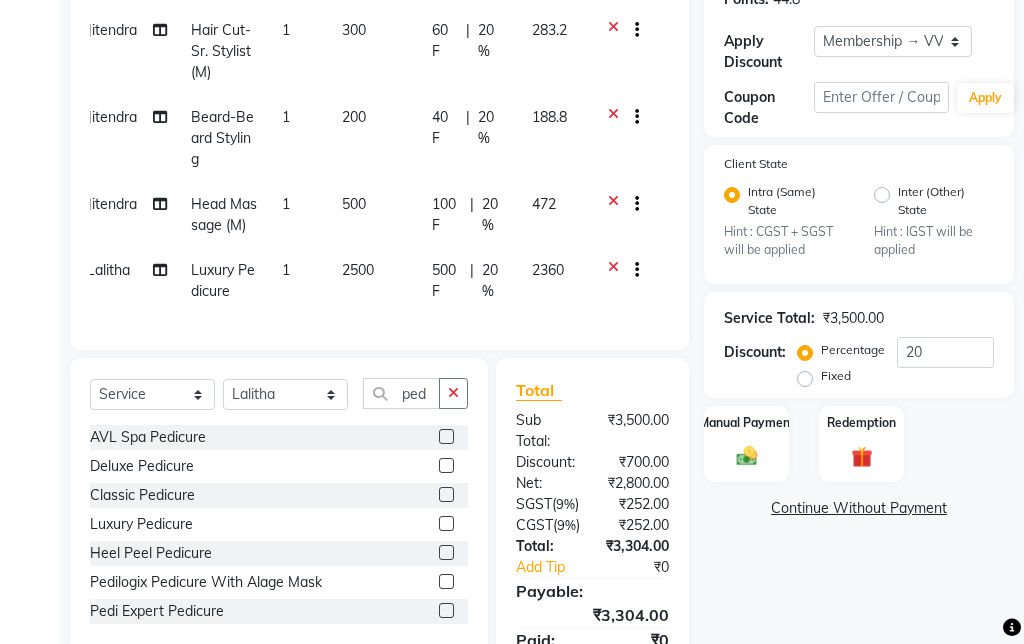 click on "Client +91 [PHONE] Date [DATE] Invoice Number INV/2025 V/2025-26 0865 Services Stylist Service Qty Price Disc Total Action [PERSON] Hair Cut-Sr. Stylist (M) 1 300 60 F | 20 % 283.2 [PERSON] Beard-Beard Styling 1 200 40 F | 20 % 188.8 [PERSON] Head Massage (M) 1 500 100 F | 20 % 472 [PERSON] Luxury Pedicure 1 2500 500 F | 20 % 2360" 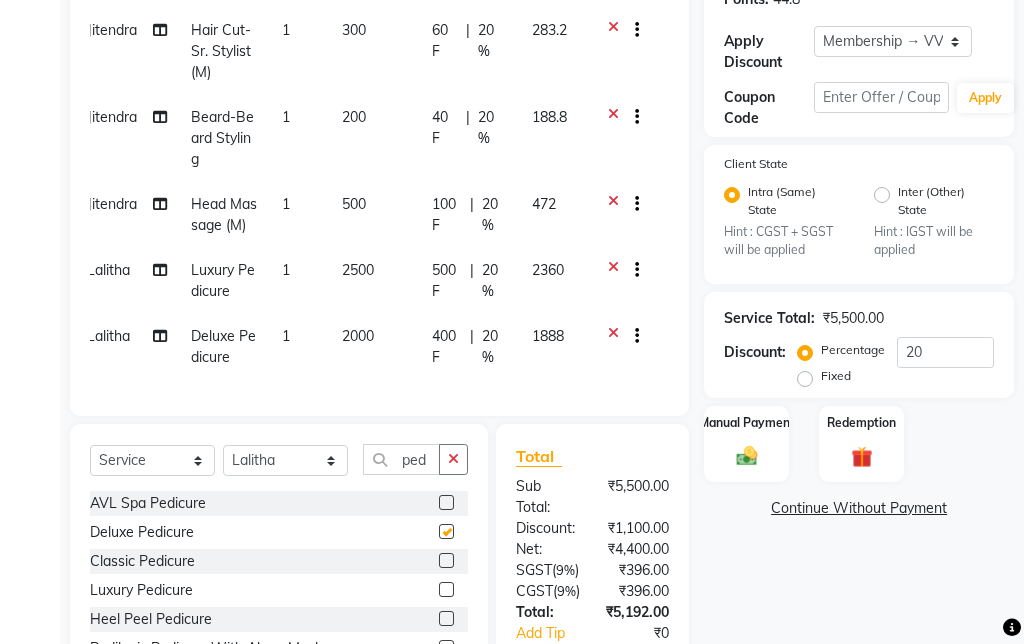 checkbox on "false" 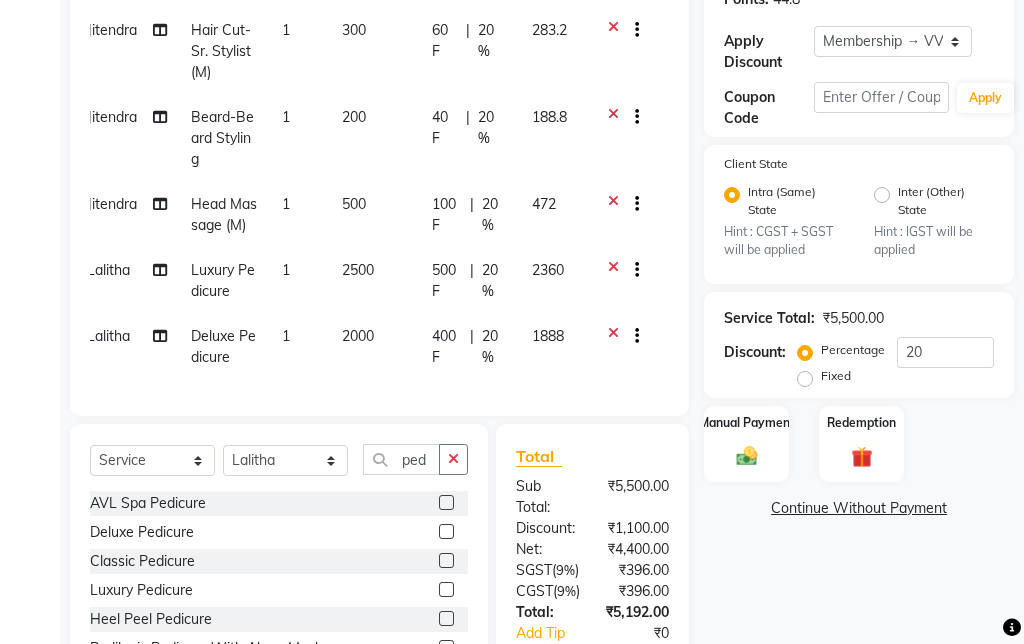 click 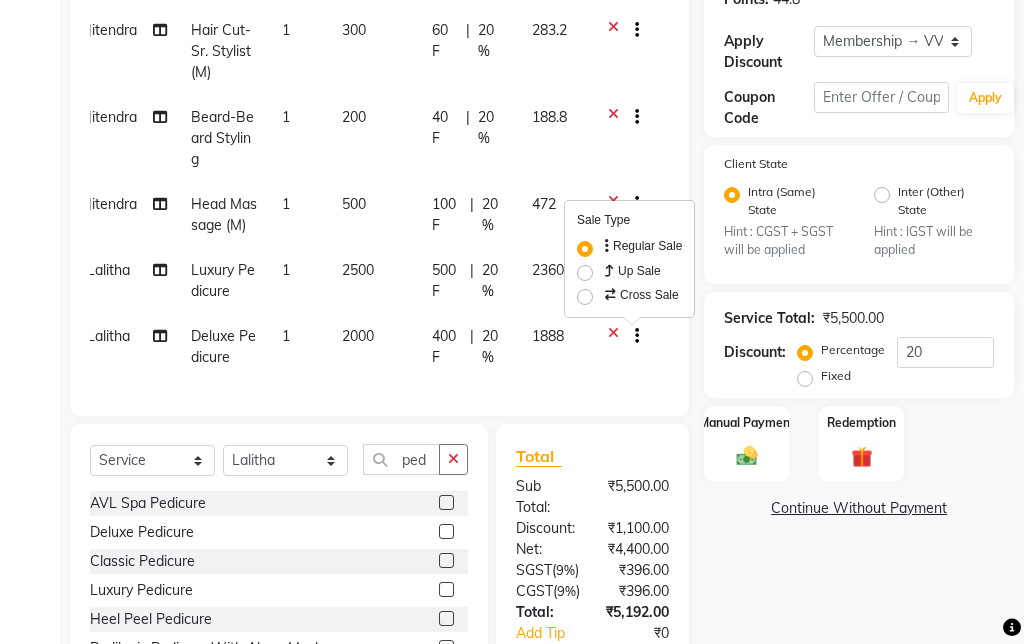 click 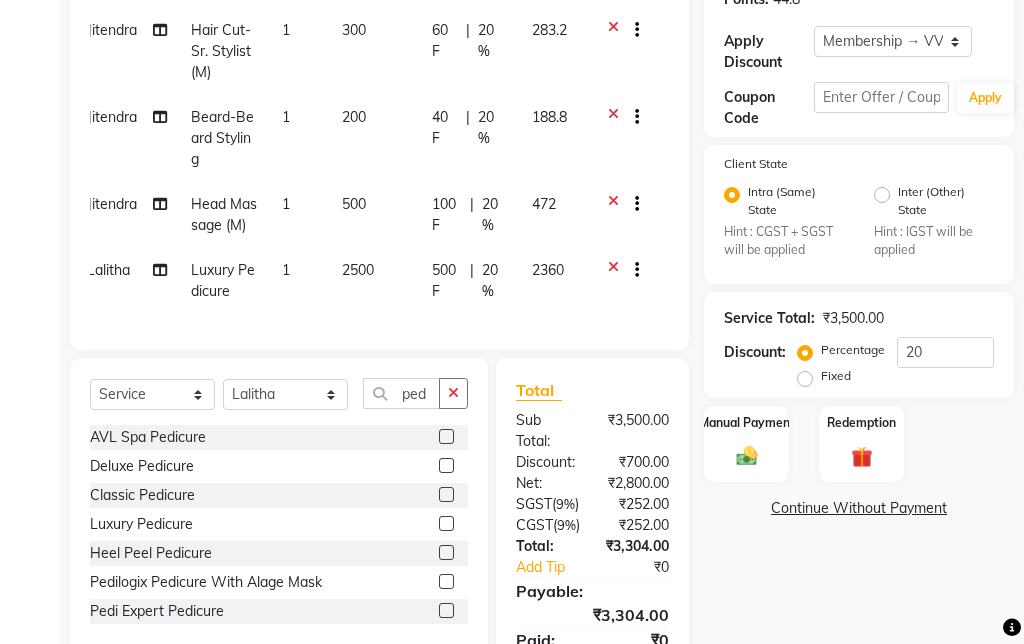 click 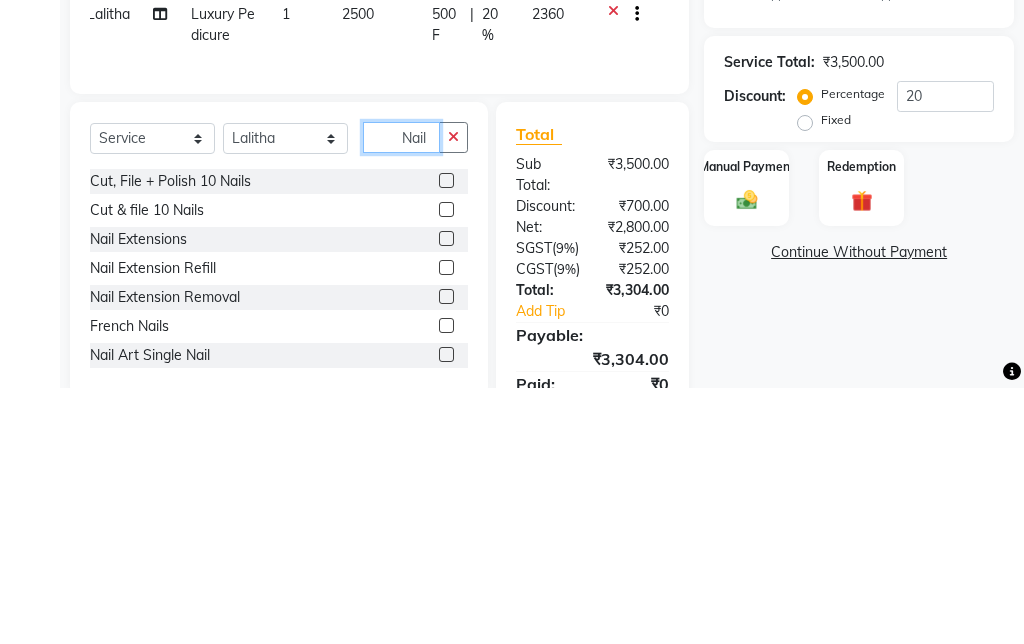 type on "Nail" 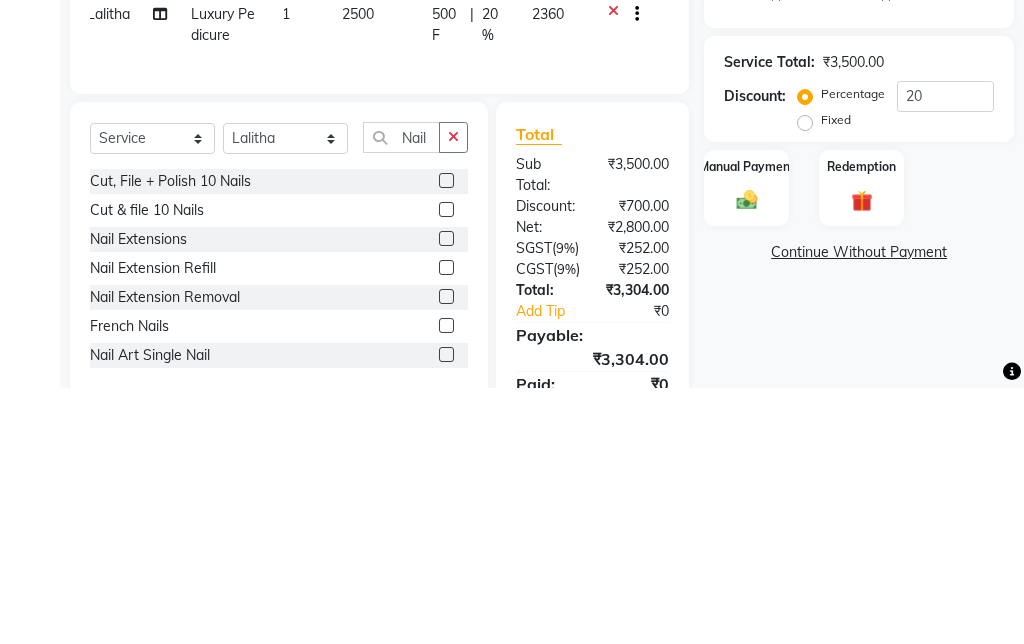 click 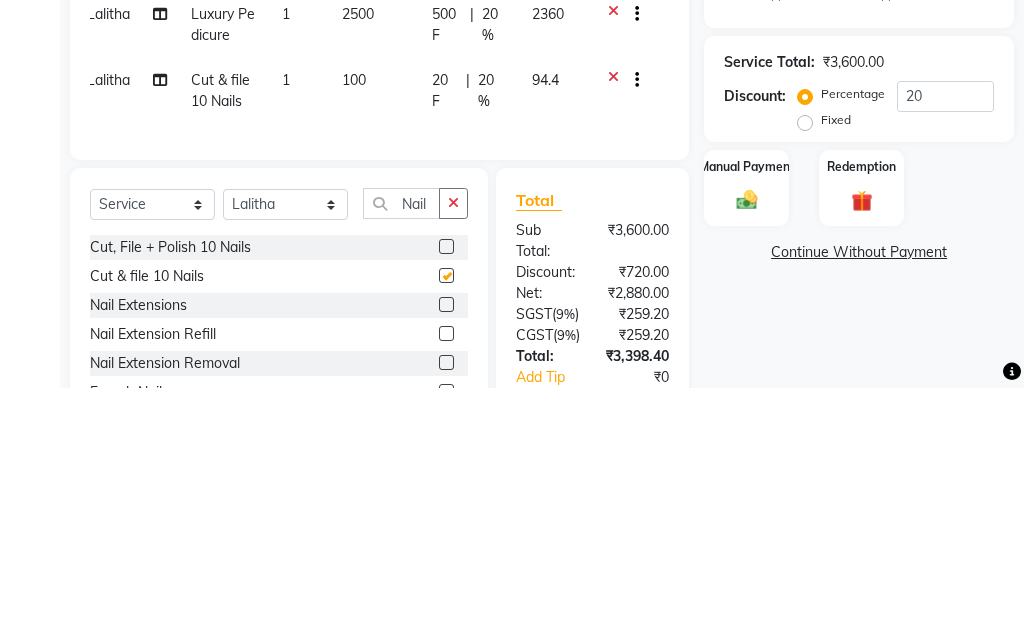 scroll, scrollTop: 413, scrollLeft: 0, axis: vertical 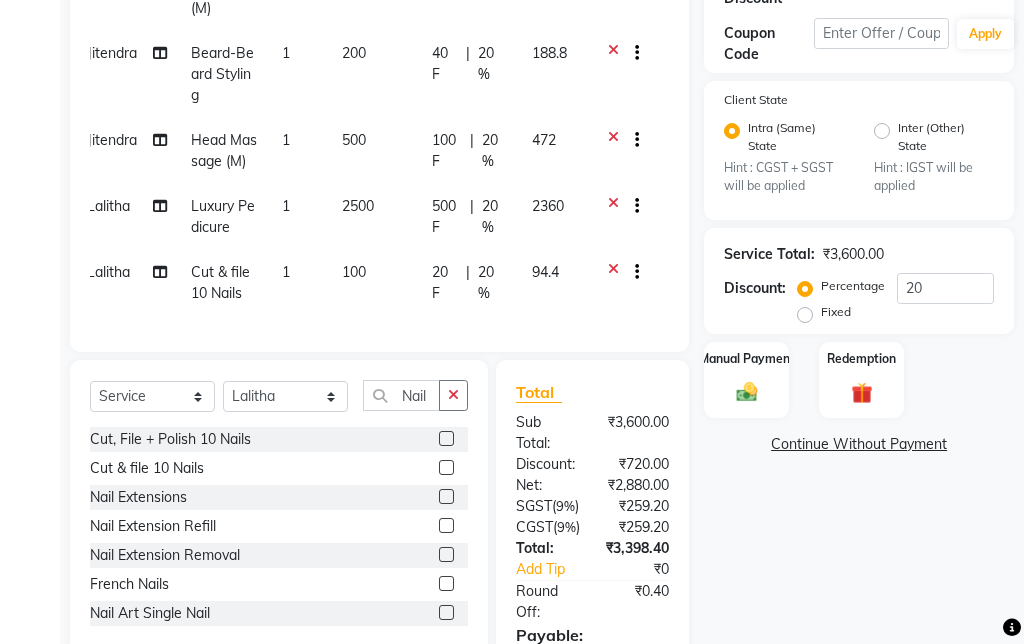 checkbox on "false" 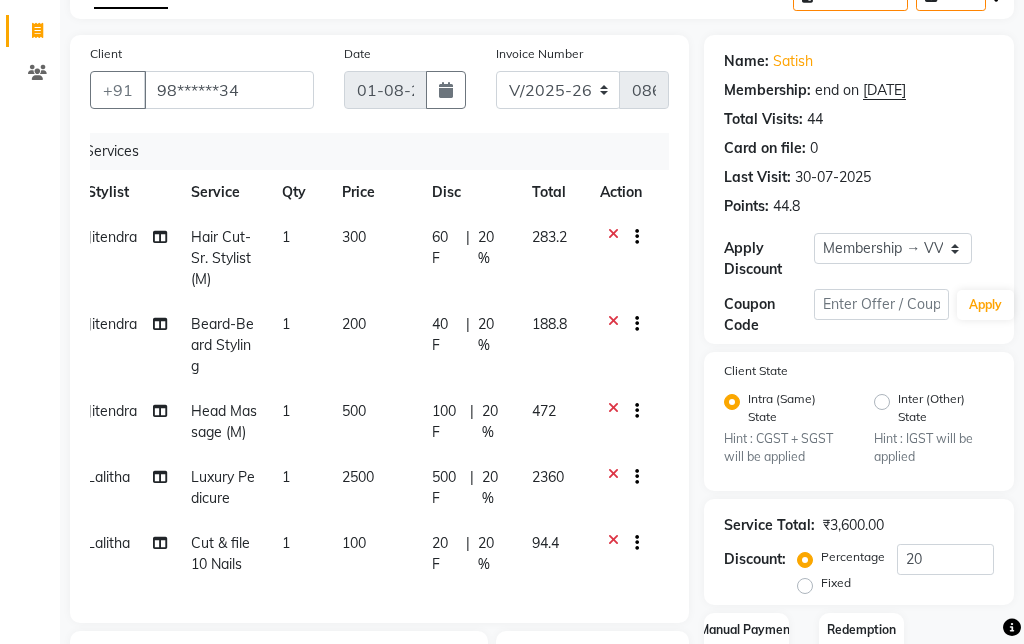 scroll, scrollTop: 142, scrollLeft: 0, axis: vertical 